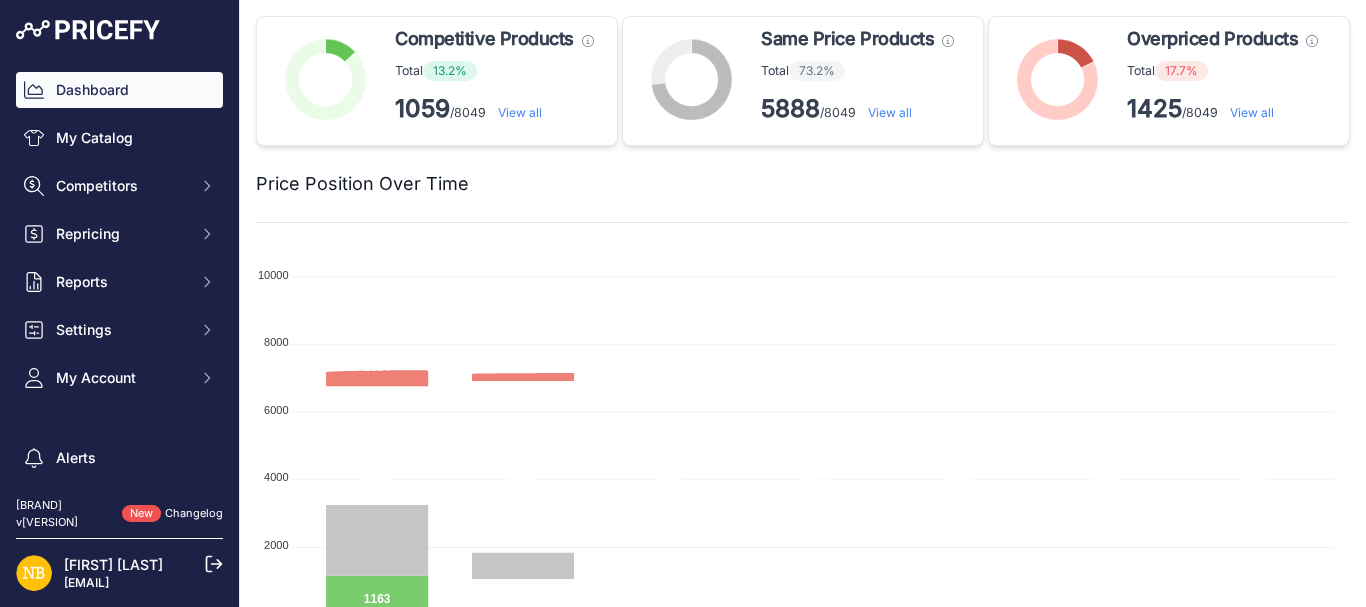 scroll, scrollTop: 0, scrollLeft: 0, axis: both 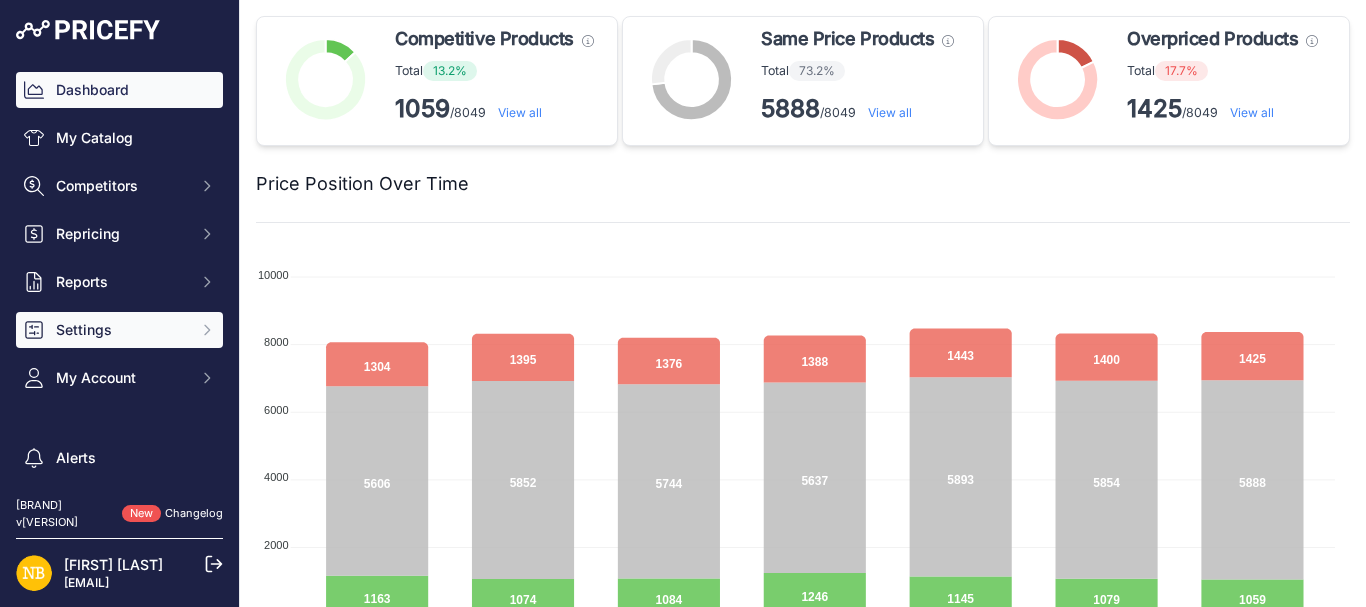 click on "Settings" at bounding box center [121, 186] 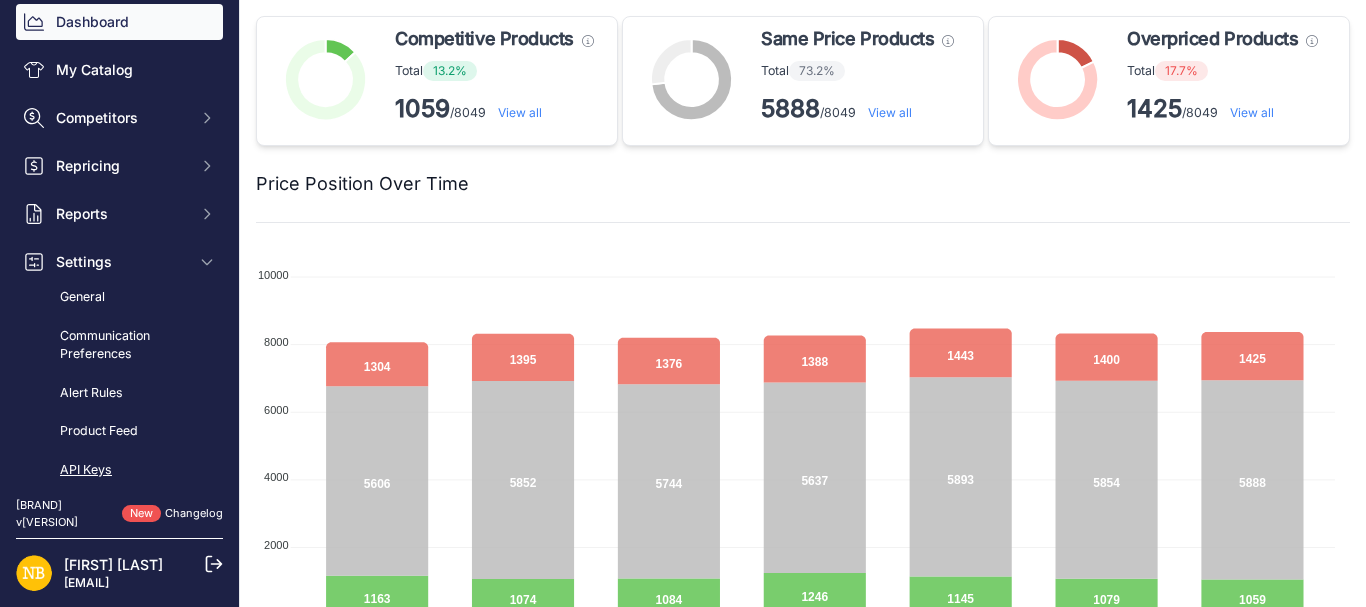 scroll, scrollTop: 100, scrollLeft: 0, axis: vertical 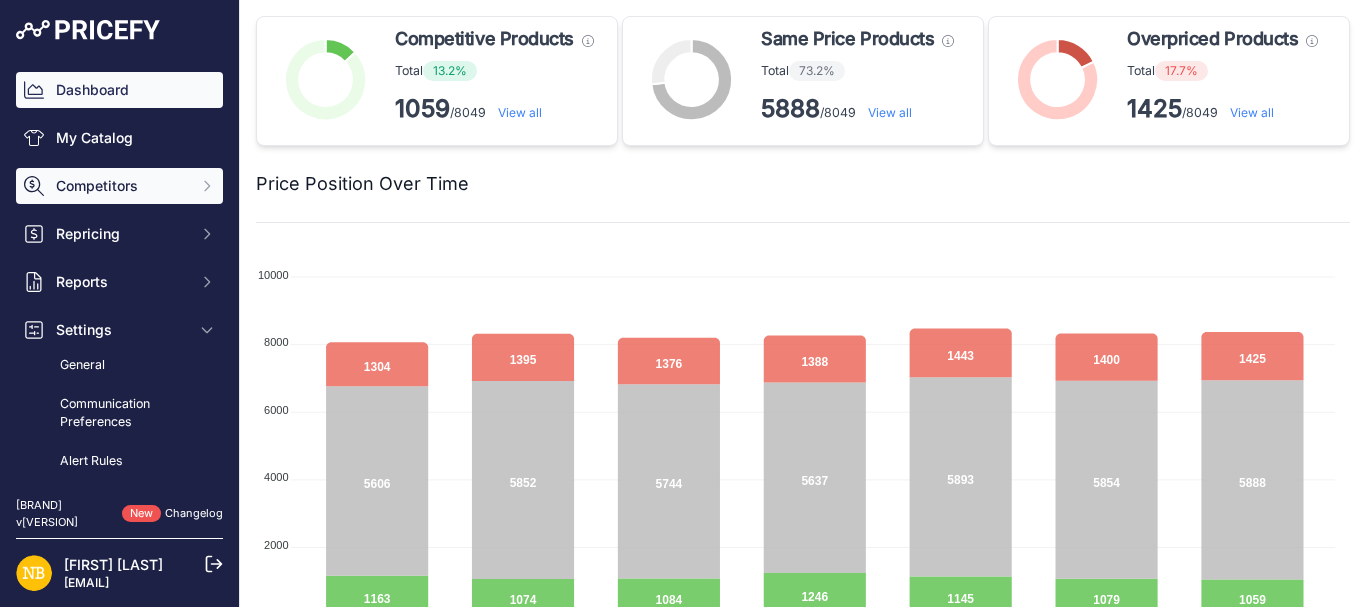 click on "Competitors" at bounding box center (121, 186) 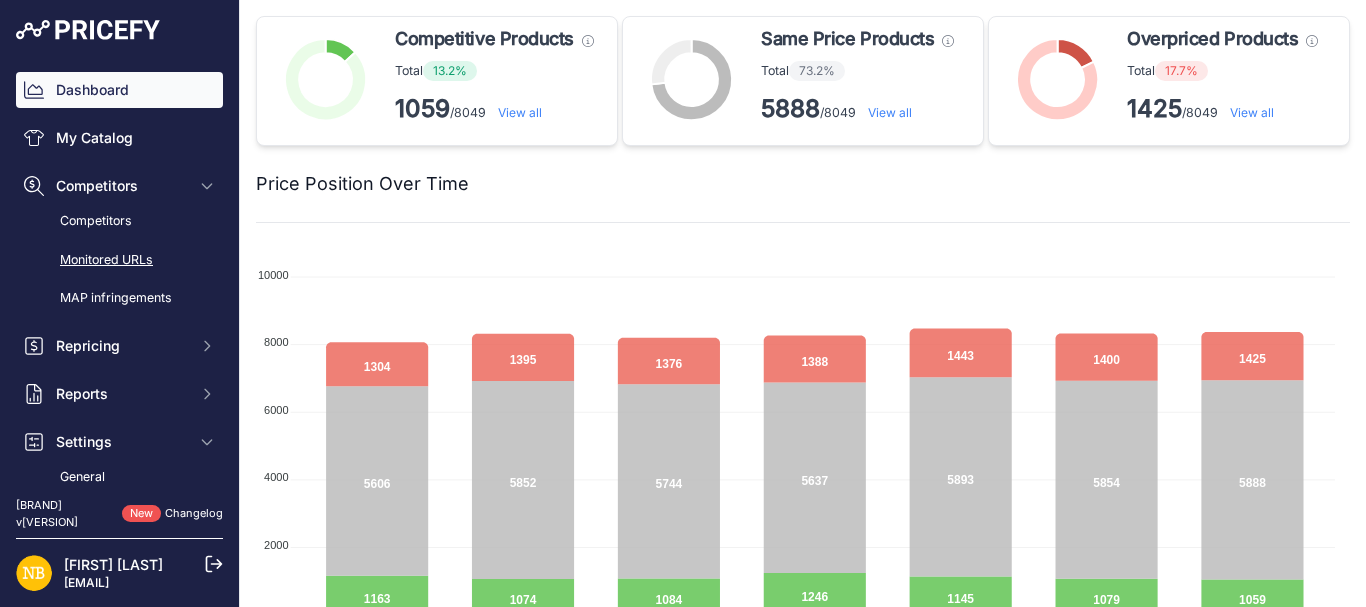 click on "Monitored URLs" at bounding box center [119, 260] 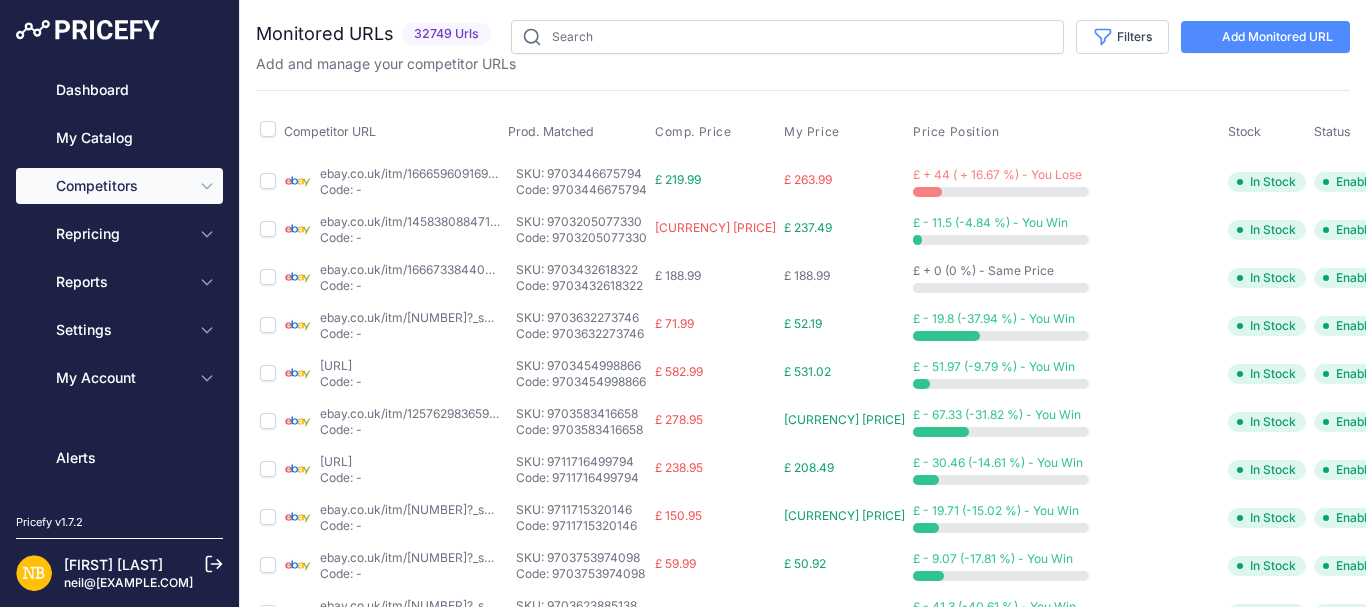 scroll, scrollTop: 0, scrollLeft: 0, axis: both 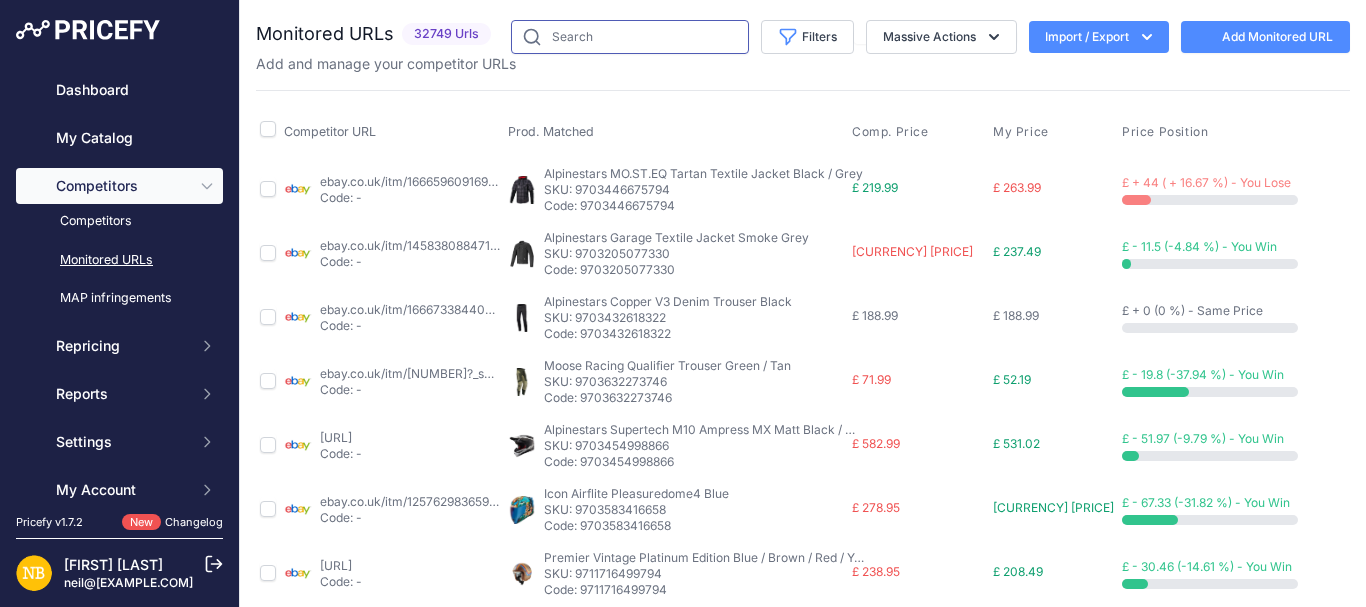 click at bounding box center (630, 37) 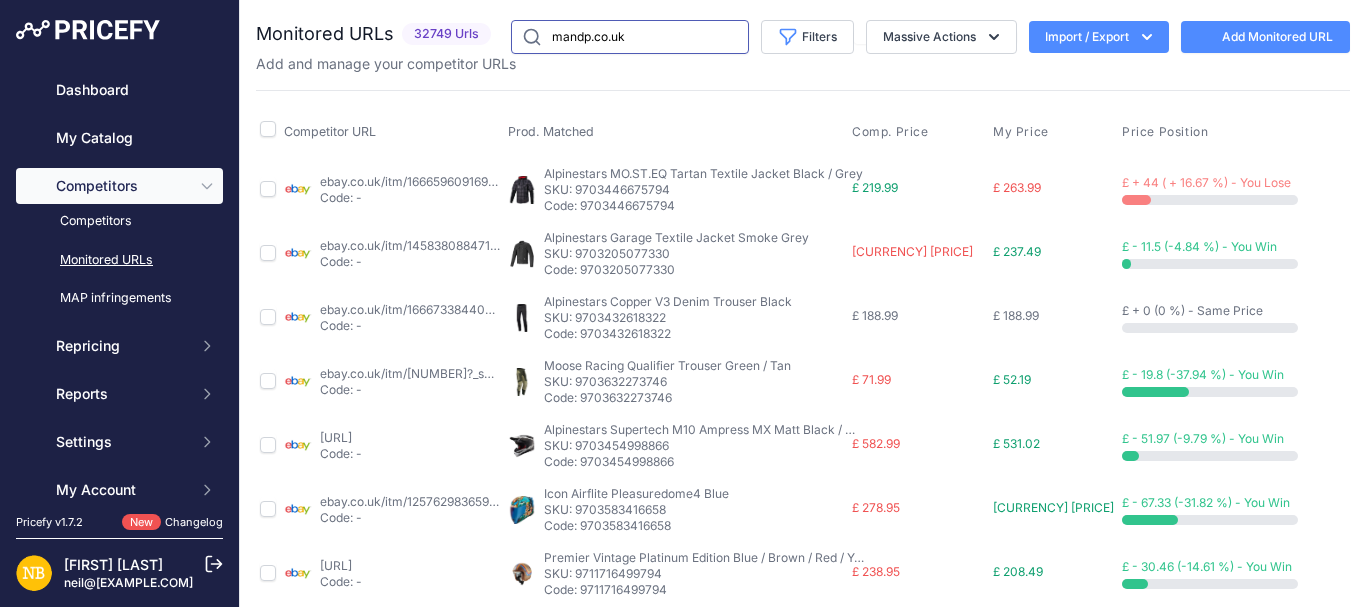 type on "mandp.co.uk" 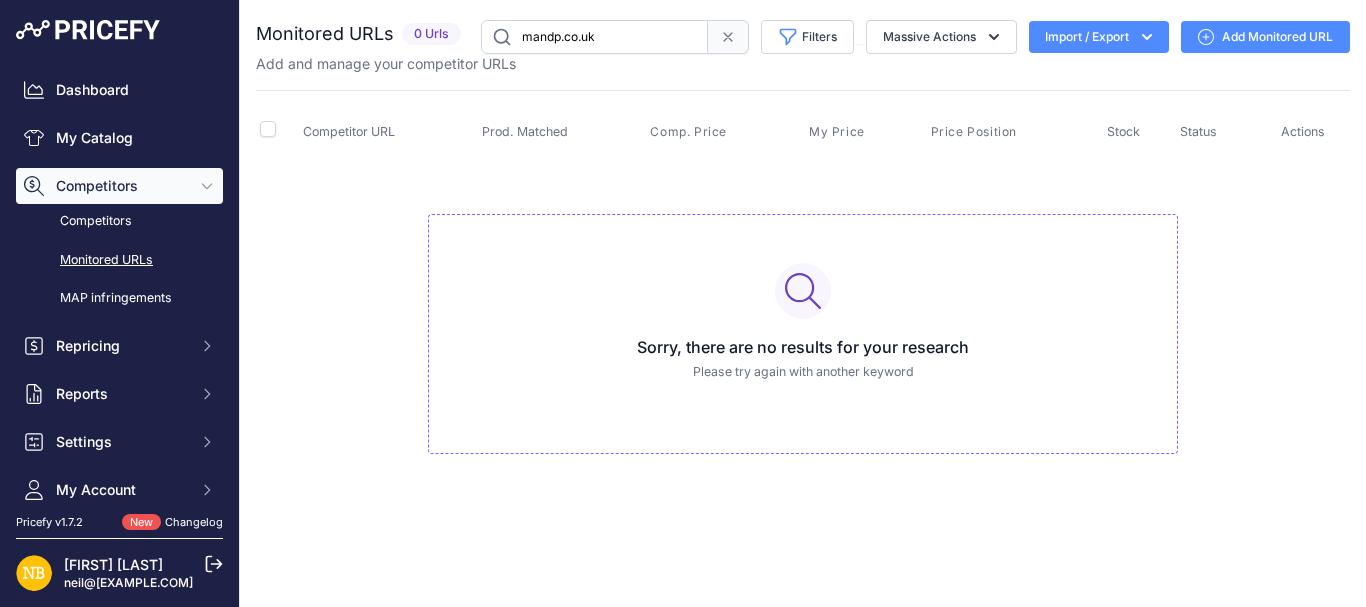 click at bounding box center [728, 37] 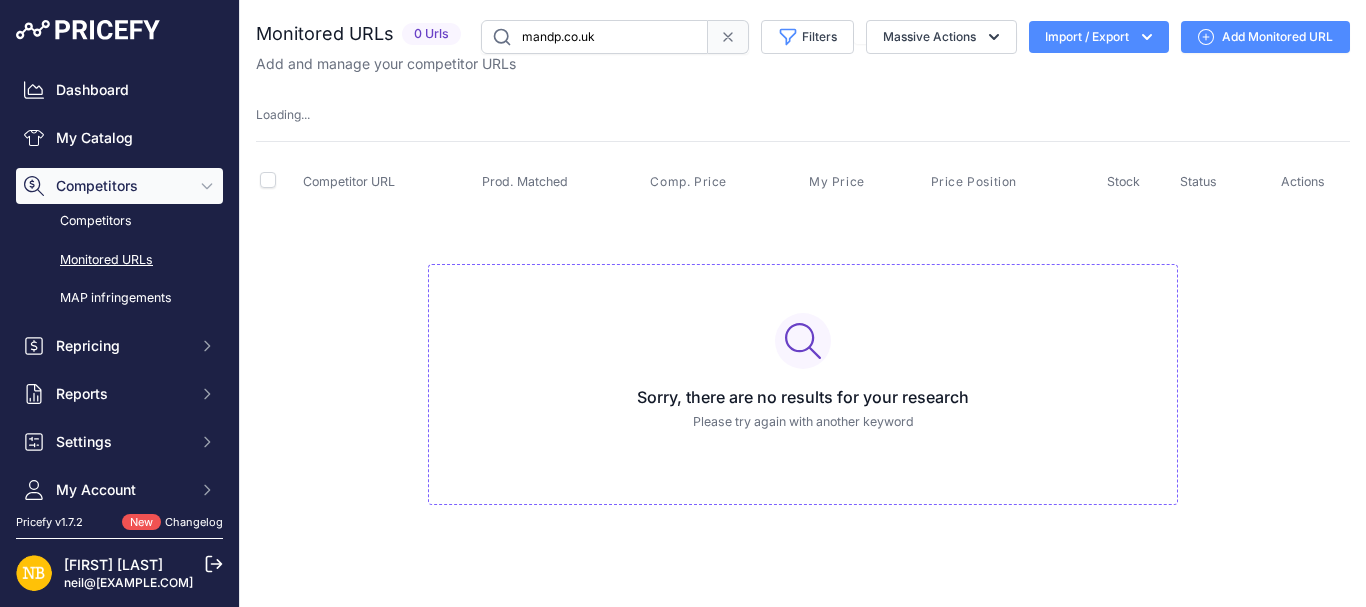 click at bounding box center (728, 37) 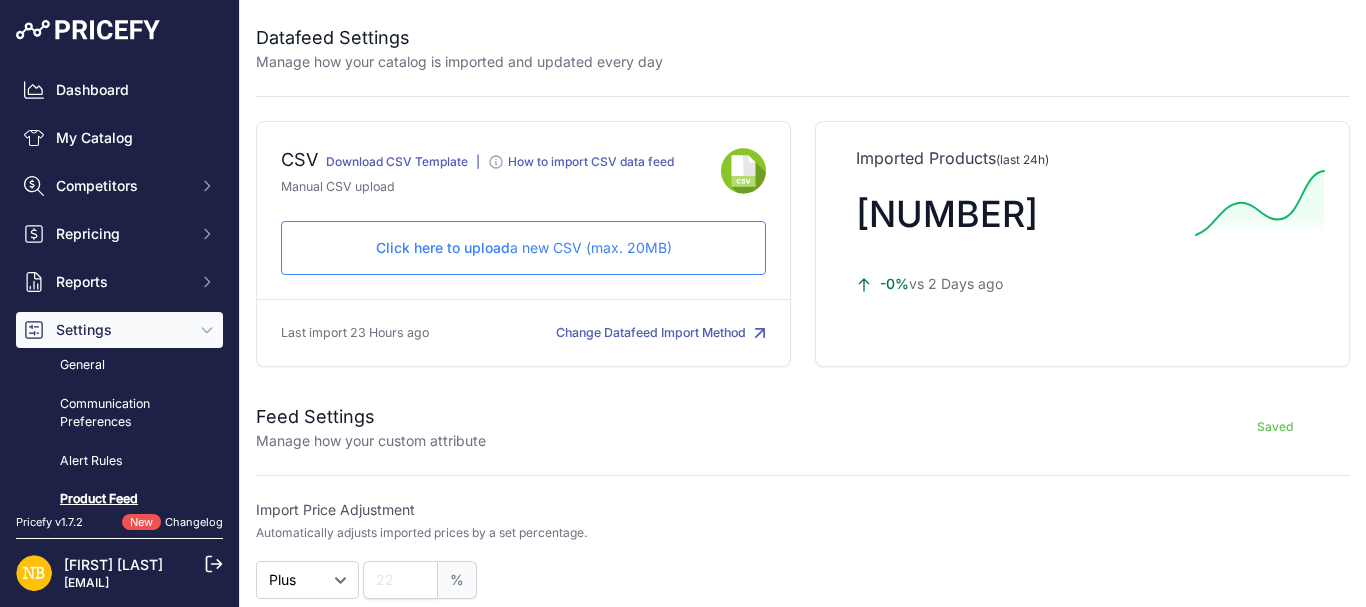 scroll, scrollTop: 0, scrollLeft: 0, axis: both 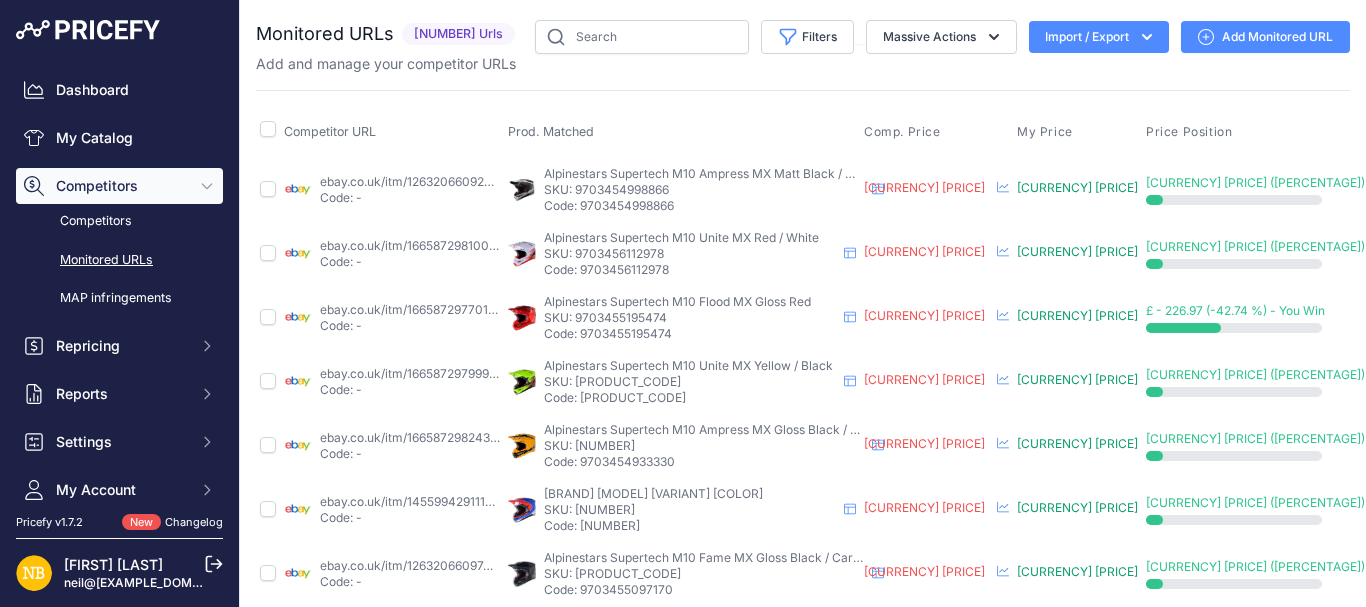 click on "Import / Export" at bounding box center [1099, 37] 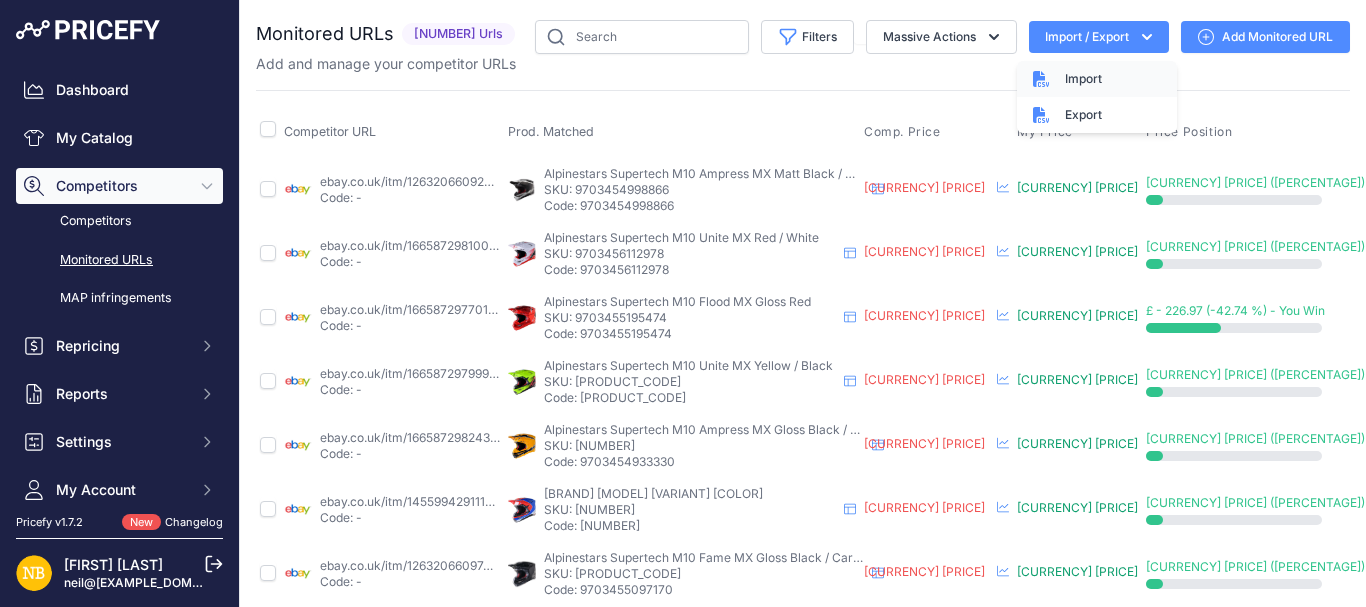 click on "Import" at bounding box center [1083, 79] 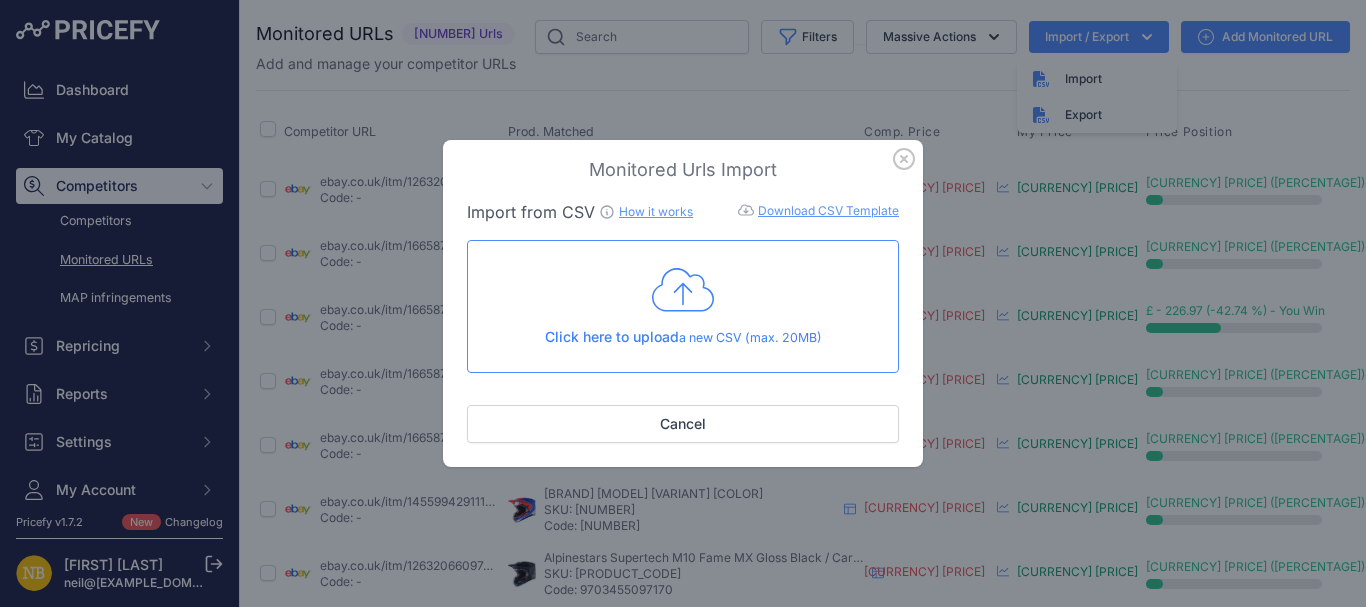 click at bounding box center (683, 289) 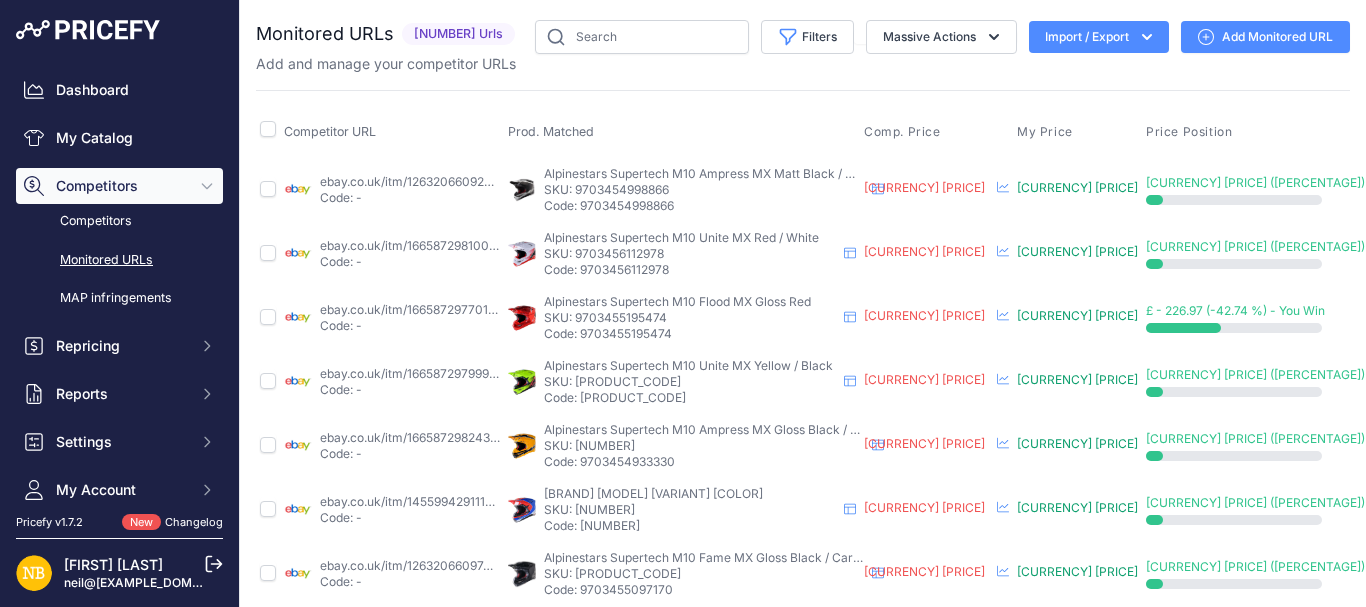 click on "Import / Export" at bounding box center [1099, 37] 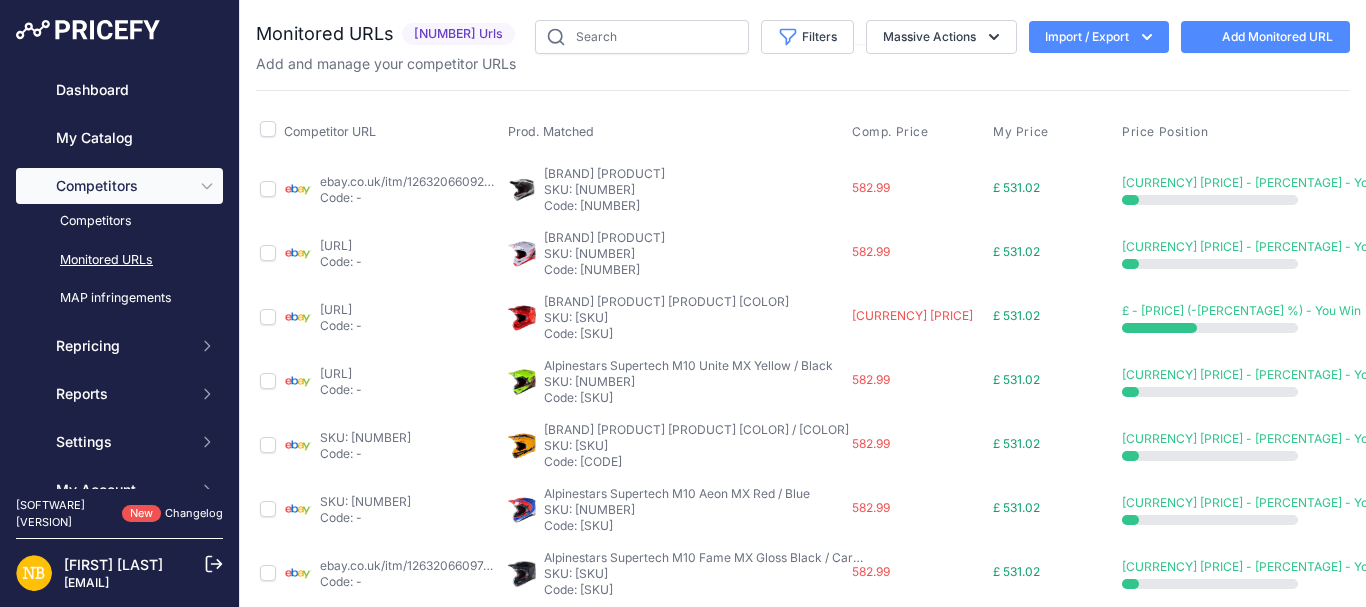 scroll, scrollTop: 0, scrollLeft: 0, axis: both 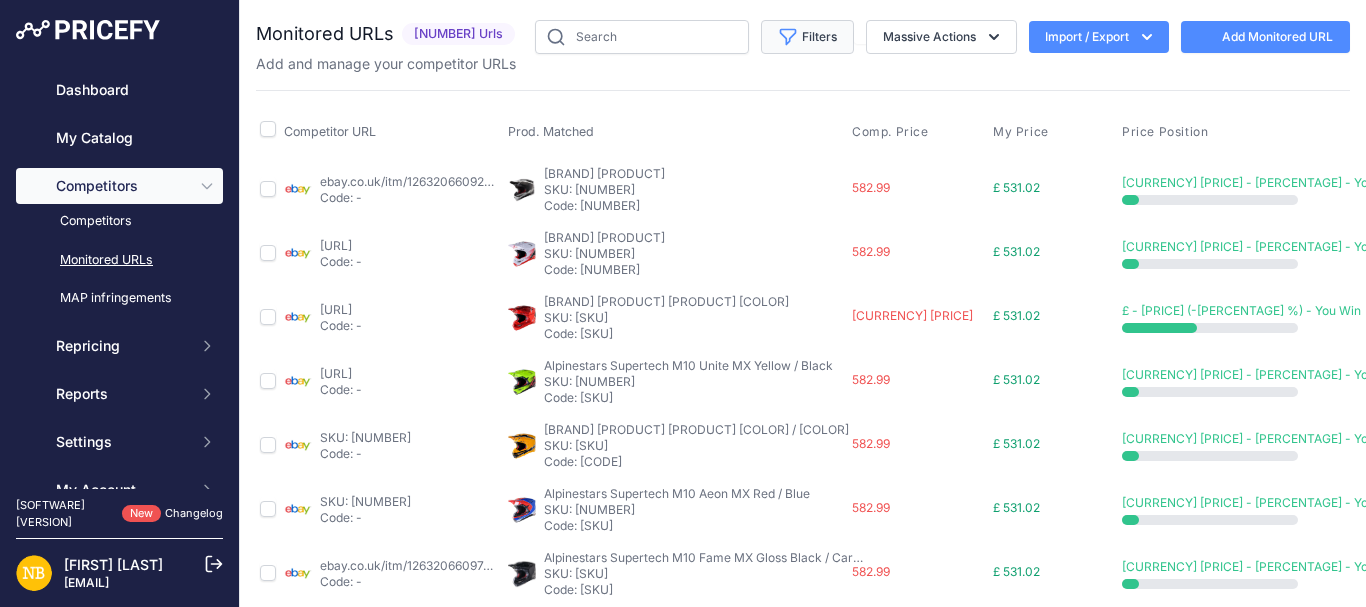 click on "Filters" at bounding box center (807, 37) 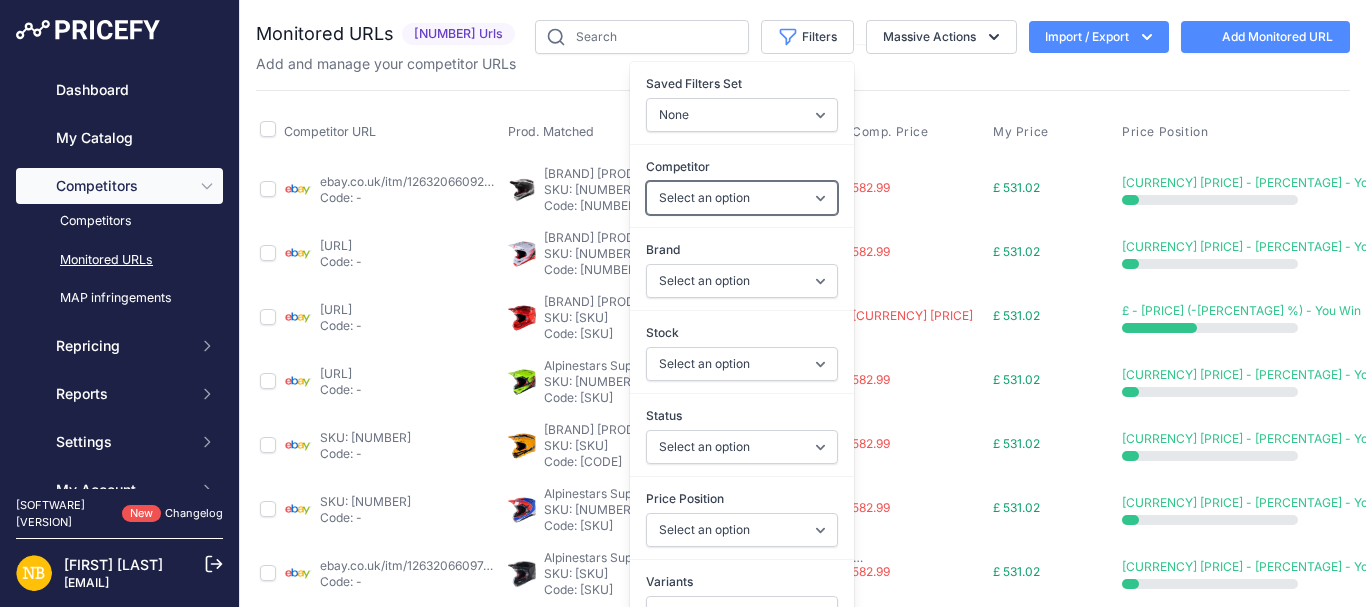 click on "Select an option
1stmx.co.uk
99bikes.co.uk
adventurerider.co.uk
agv.com
atmotocross.com
bdlamotorbikes.co.uk
belstaff.com
biker-bits-limited.myshopify.com
bikersworldstore.co.uk
brandedbiker.co.uk
dainese.com
dirtbikexpress.co.uk
dstoremanchester.co.uk
ebay.co.uk
essexbikerscentre.co.uk
gearchangeonline.com
getgeared.co.uk
ghostbikes.com
helmetcity.co.uk
hgbyamaha.co.uk
honda-direct.co.uk
infinitymotorcycles.com
jsaccessories.co.uk
megamotorcyclestore.co.uk tcxboots.com" at bounding box center [742, 198] 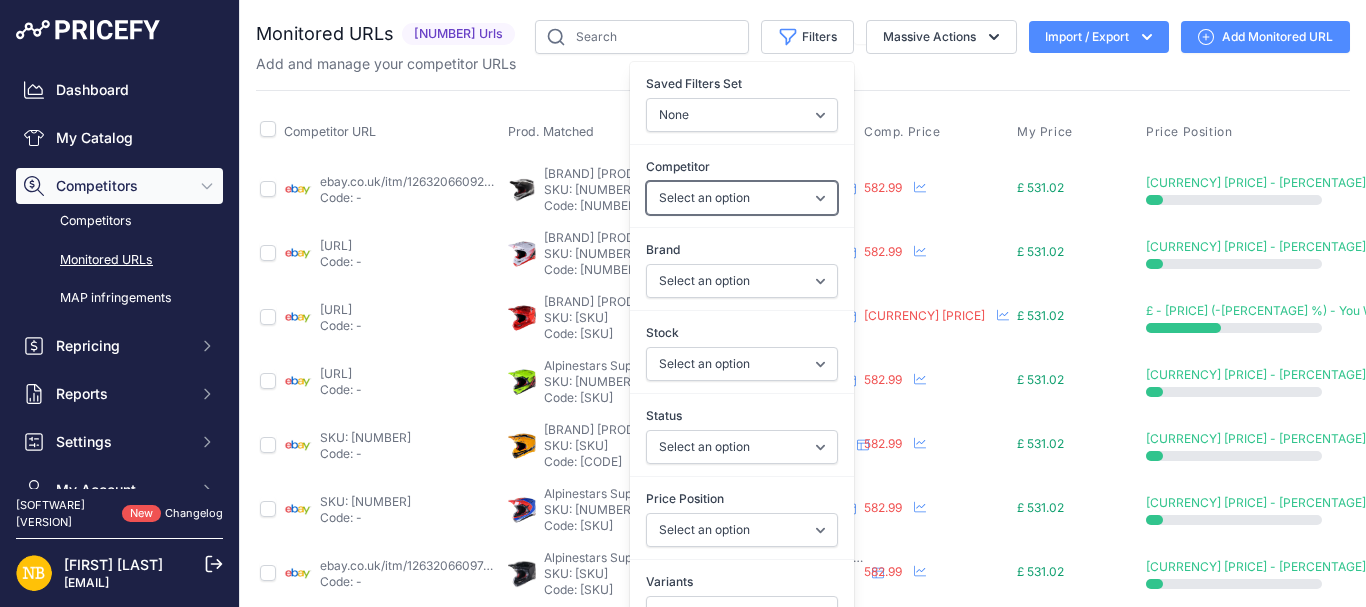 select on "[NUMBER]" 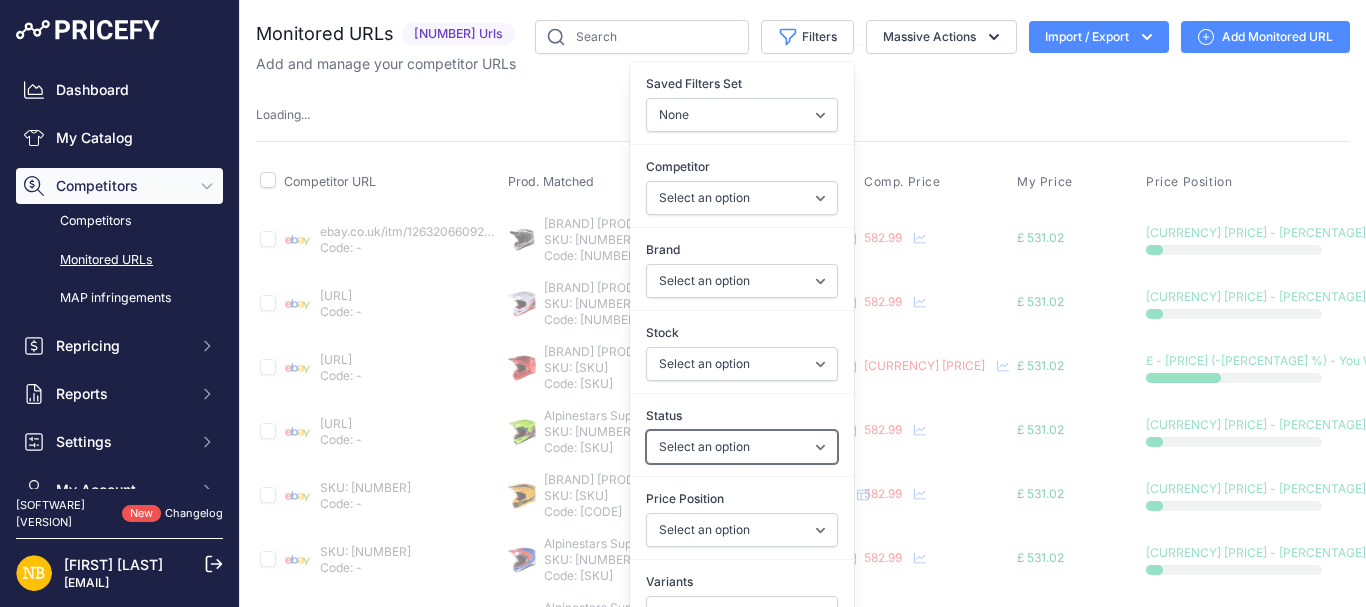 click on "Select an option
Enabled
Disabled
In progress
Scraping Failed
Not Found
Missing Price
In Error" at bounding box center (742, 447) 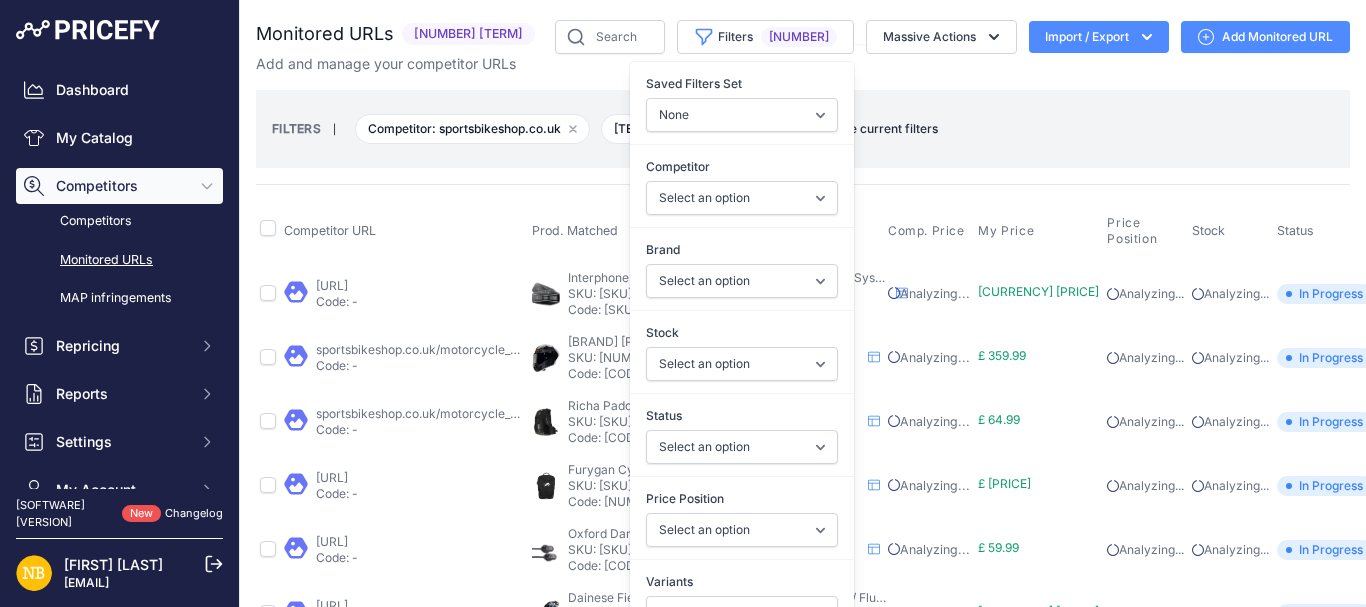 click on "Competitor:
[DOMAIN]
Remove filter option
Status:
In progress
Remove filter option
Clear All
|
Save current filters
Update filter  ​ - Or -" at bounding box center (803, 129) 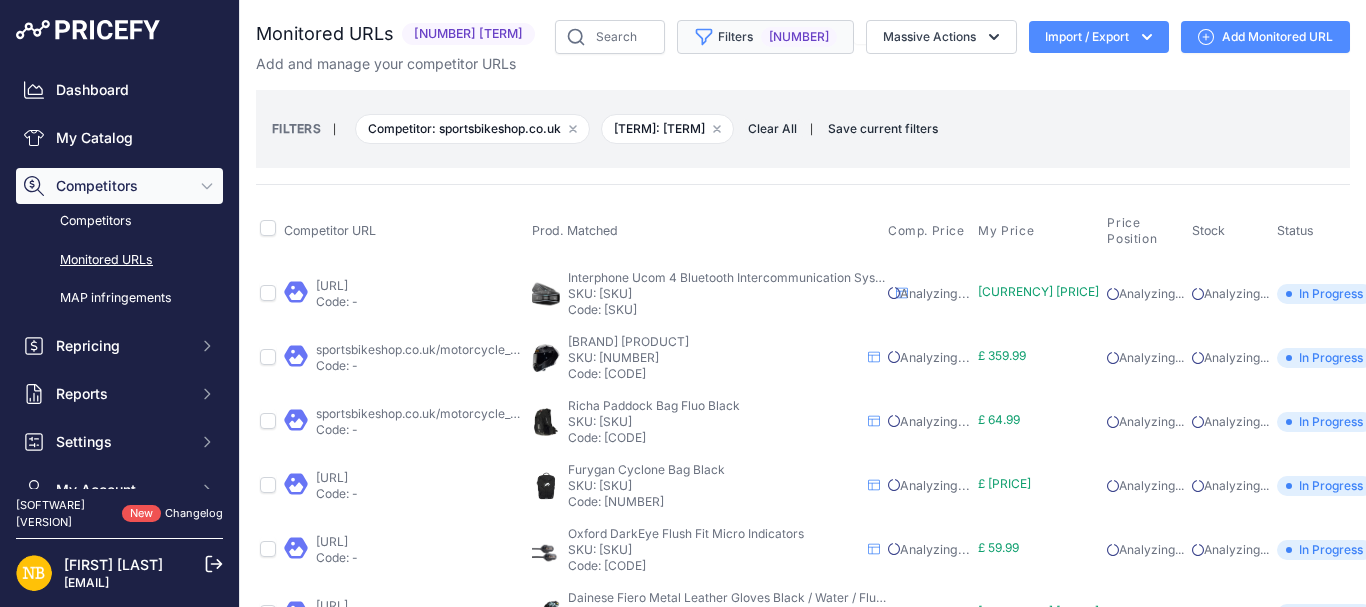 click on "Filters
2" at bounding box center (765, 37) 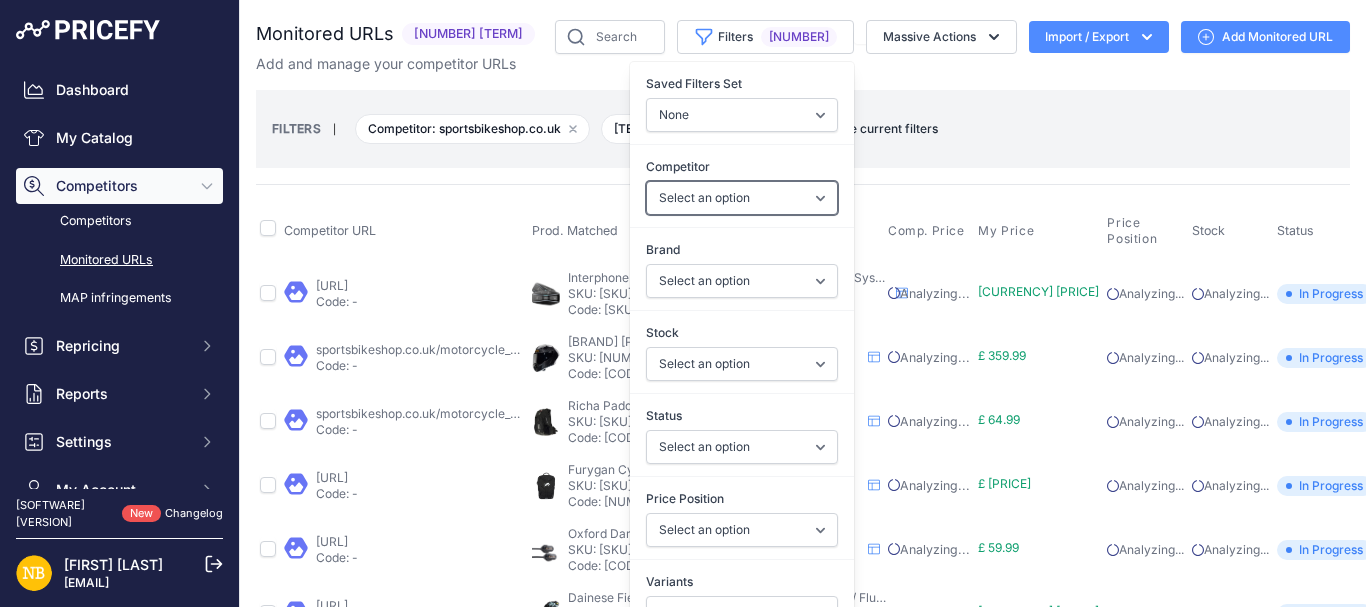 click on "Select an option
[DOMAIN]
[DOMAIN]
[DOMAIN]
[DOMAIN]
[DOMAIN]
[DOMAIN]
[DOMAIN]
[DOMAIN]
[DOMAIN]
[DOMAIN]
[DOMAIN]
[DOMAIN]
[DOMAIN]
[DOMAIN]
[DOMAIN]
[DOMAIN]
[DOMAIN]
[DOMAIN]
[DOMAIN]
[DOMAIN]
[DOMAIN]
[DOMAIN]" at bounding box center [742, 198] 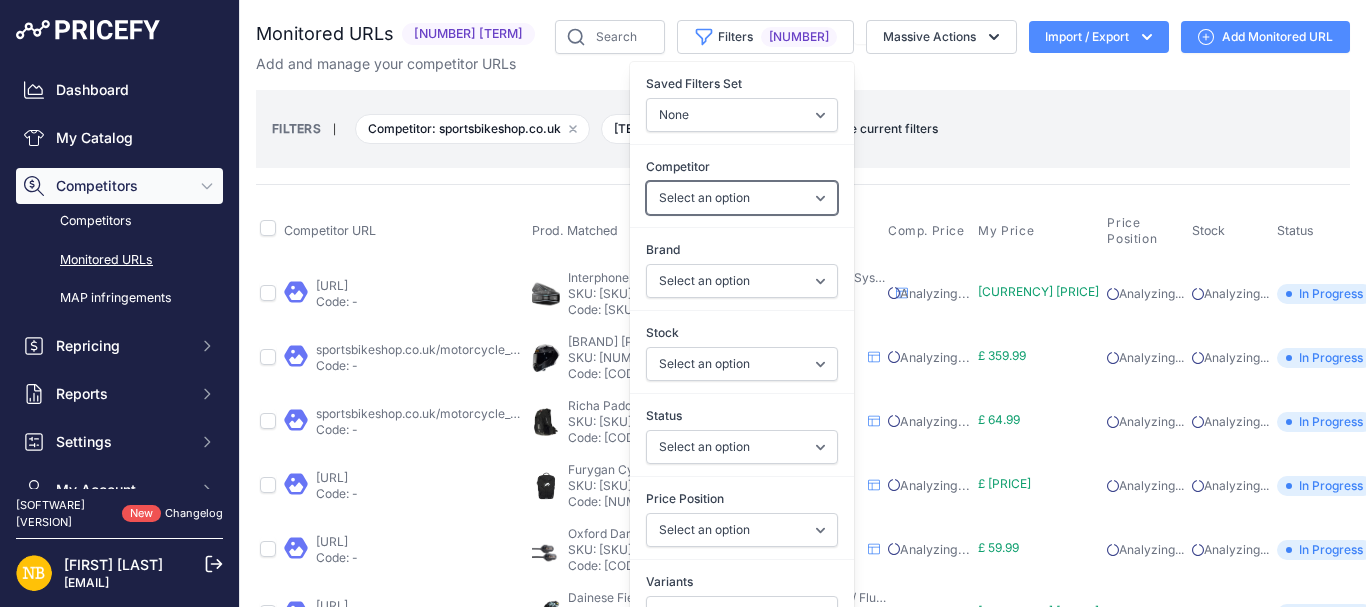 select on "[NUMBER]" 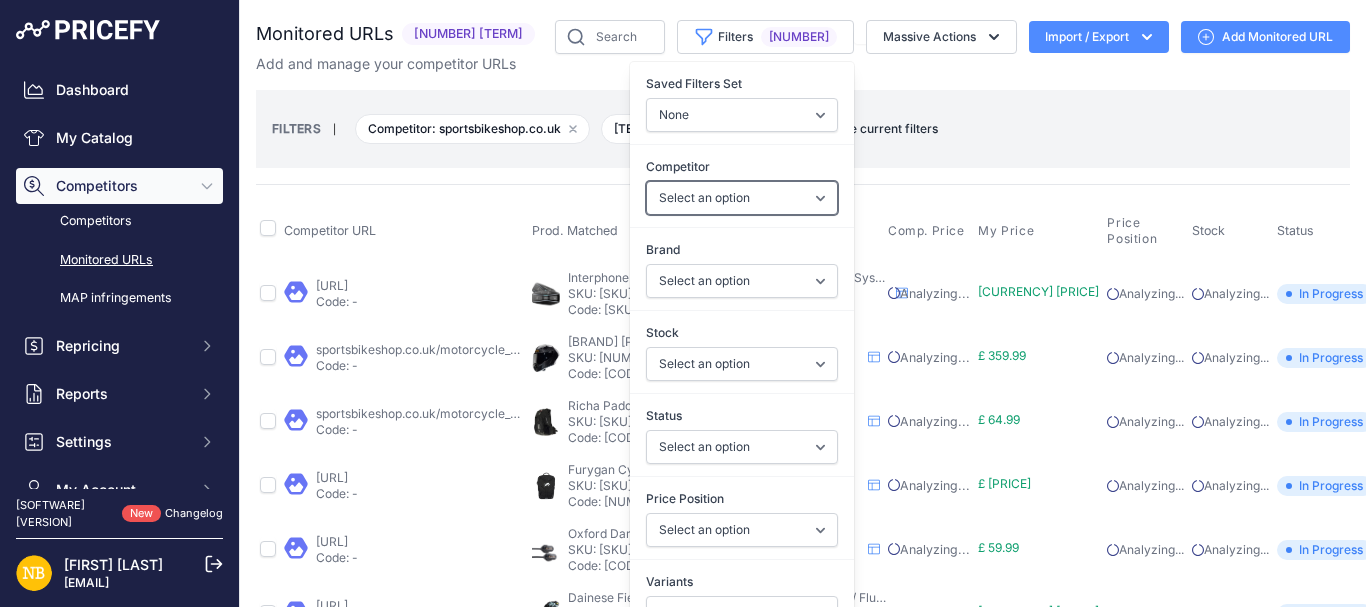click on "Select an option
[DOMAIN]
[DOMAIN]
[DOMAIN]
[DOMAIN]
[DOMAIN]
[DOMAIN]
[DOMAIN]
[DOMAIN]
[DOMAIN]
[DOMAIN]
[DOMAIN]
[DOMAIN]
[DOMAIN]
[DOMAIN]
[DOMAIN]
[DOMAIN]
[DOMAIN]
[DOMAIN]
[DOMAIN]
[DOMAIN]
[DOMAIN]
[DOMAIN]" at bounding box center [742, 198] 